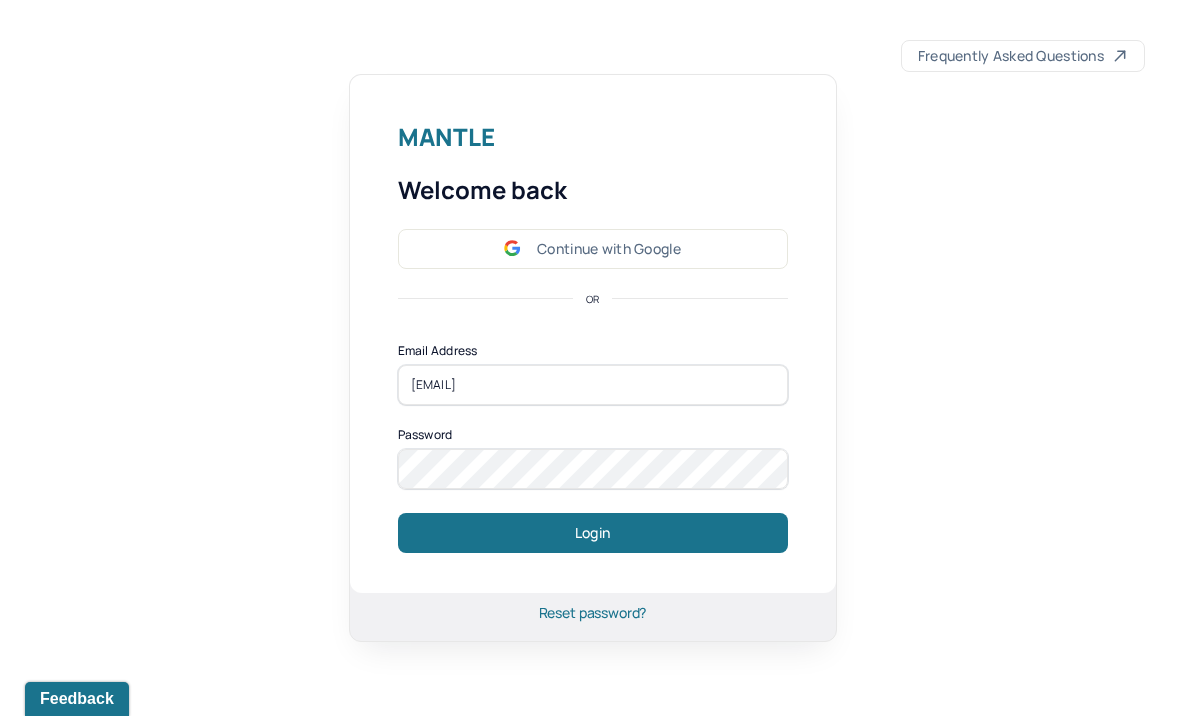 scroll, scrollTop: 0, scrollLeft: 0, axis: both 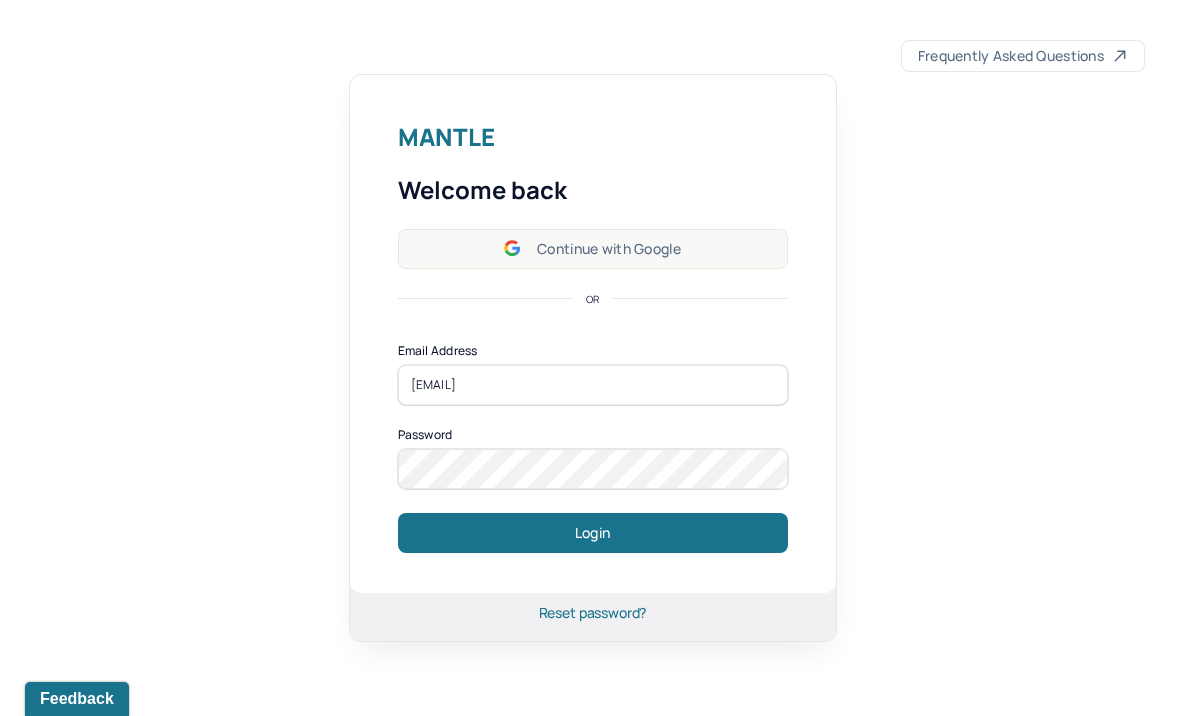 click on "Continue with Google" at bounding box center [593, 249] 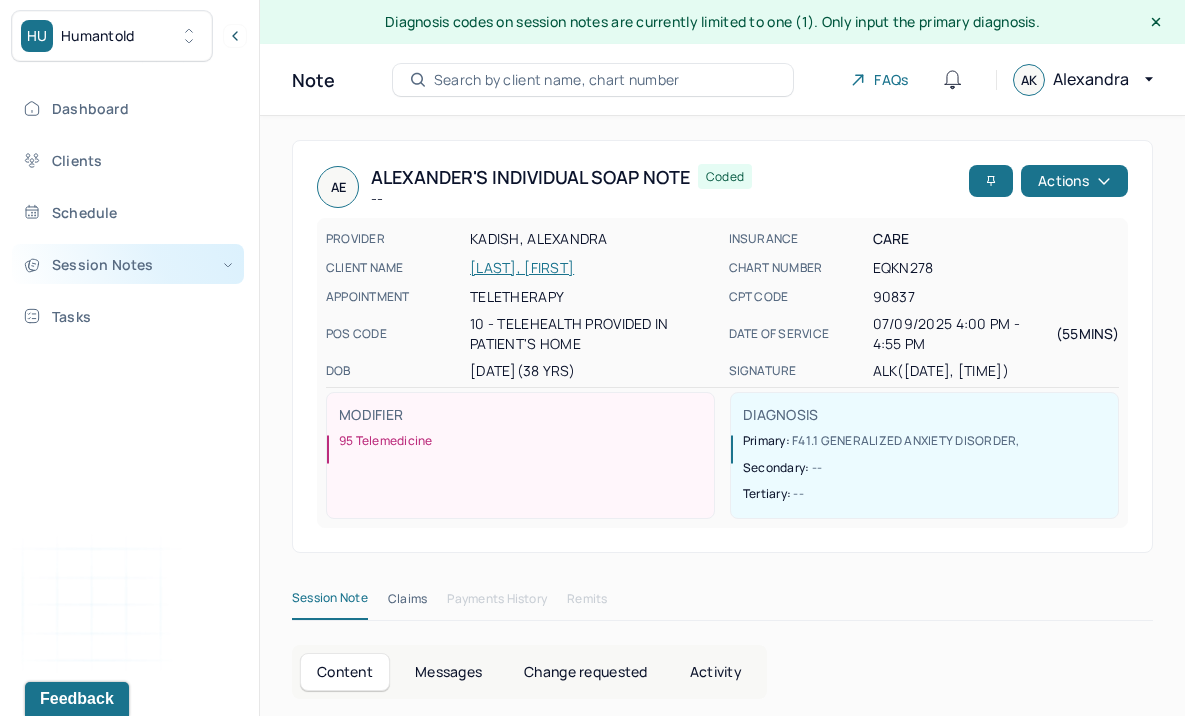 click on "Session Notes" at bounding box center [128, 264] 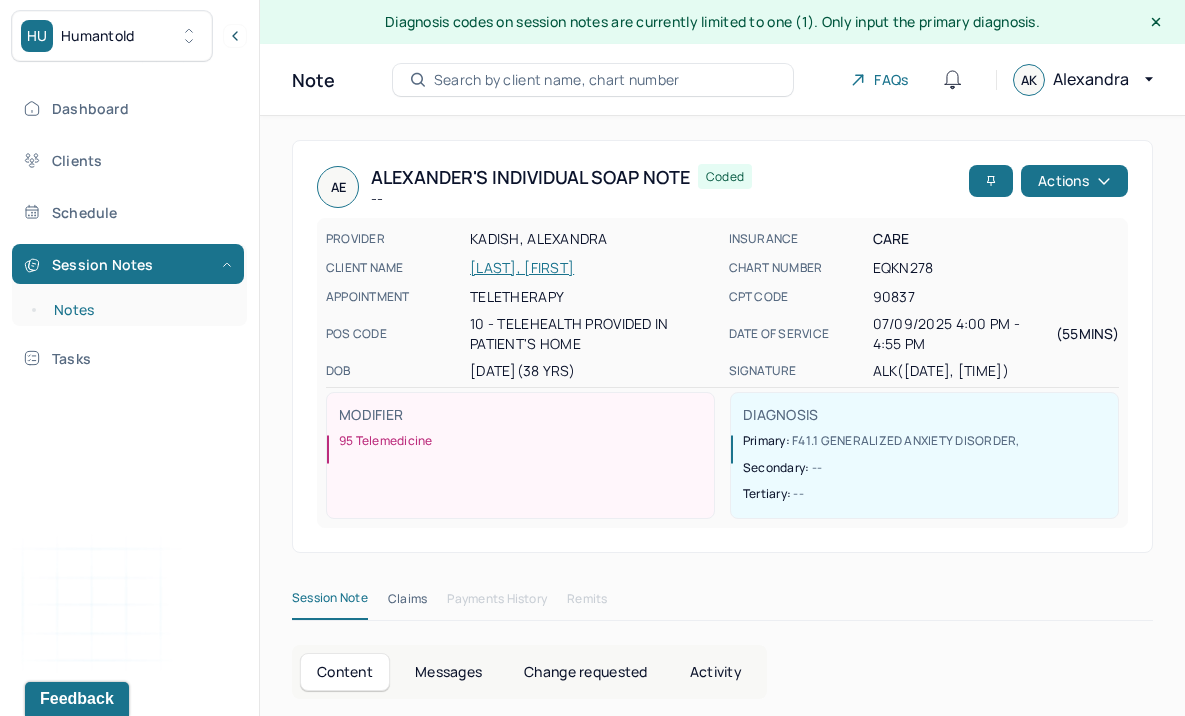 click on "Notes" at bounding box center (139, 310) 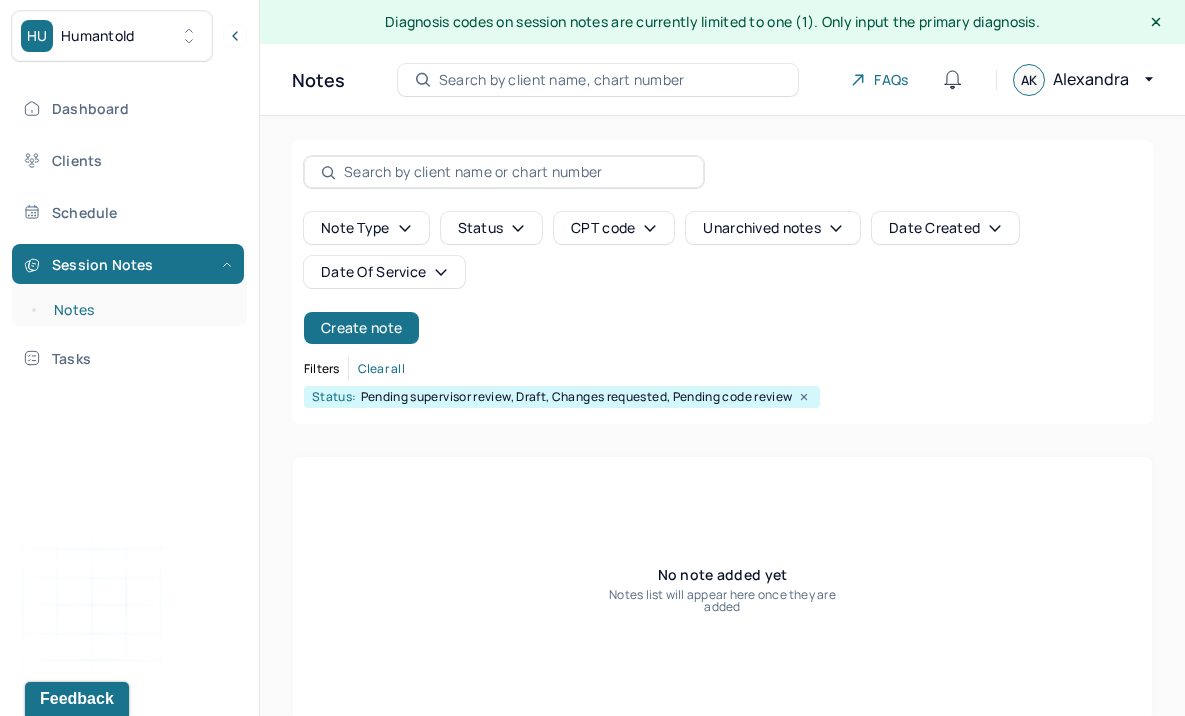click on "Notes" at bounding box center (139, 310) 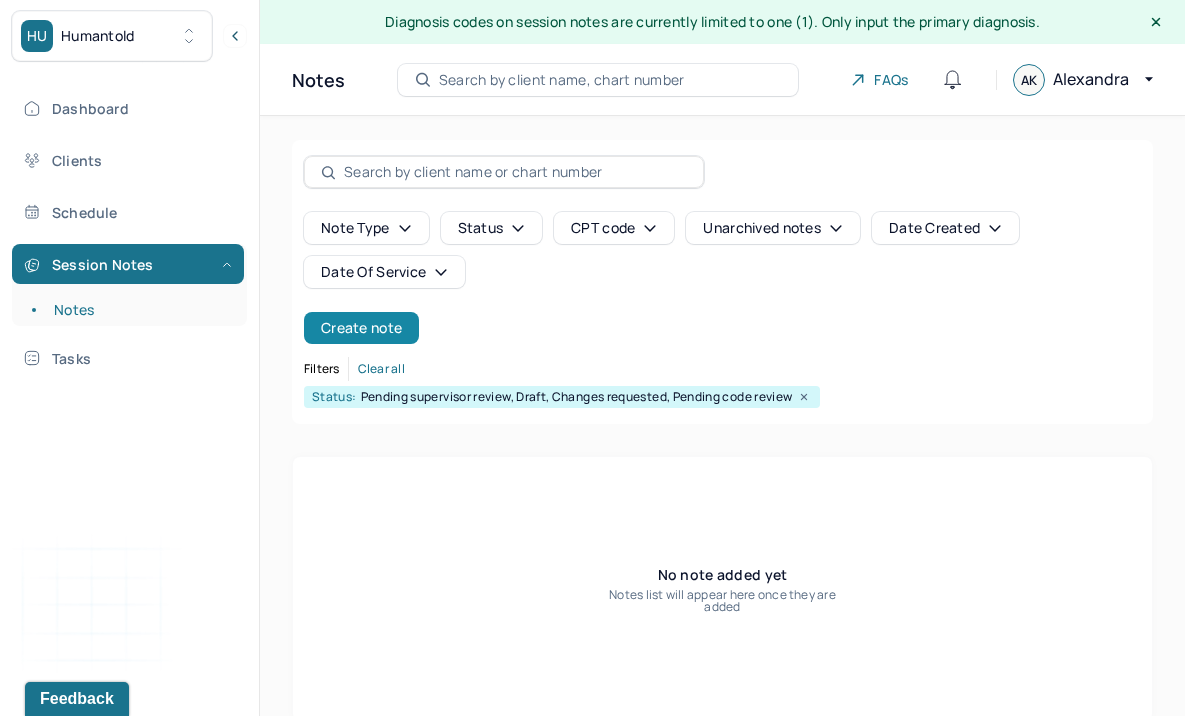 click on "Create note" at bounding box center [361, 328] 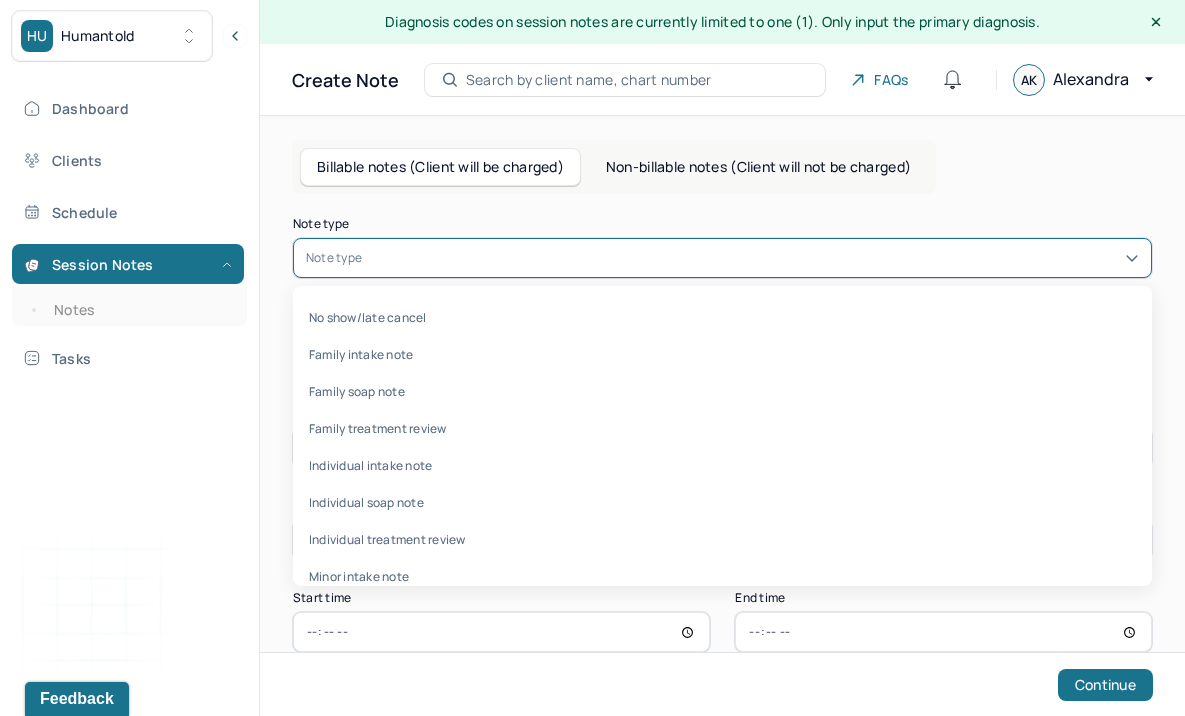 click on "Note type" at bounding box center [722, 258] 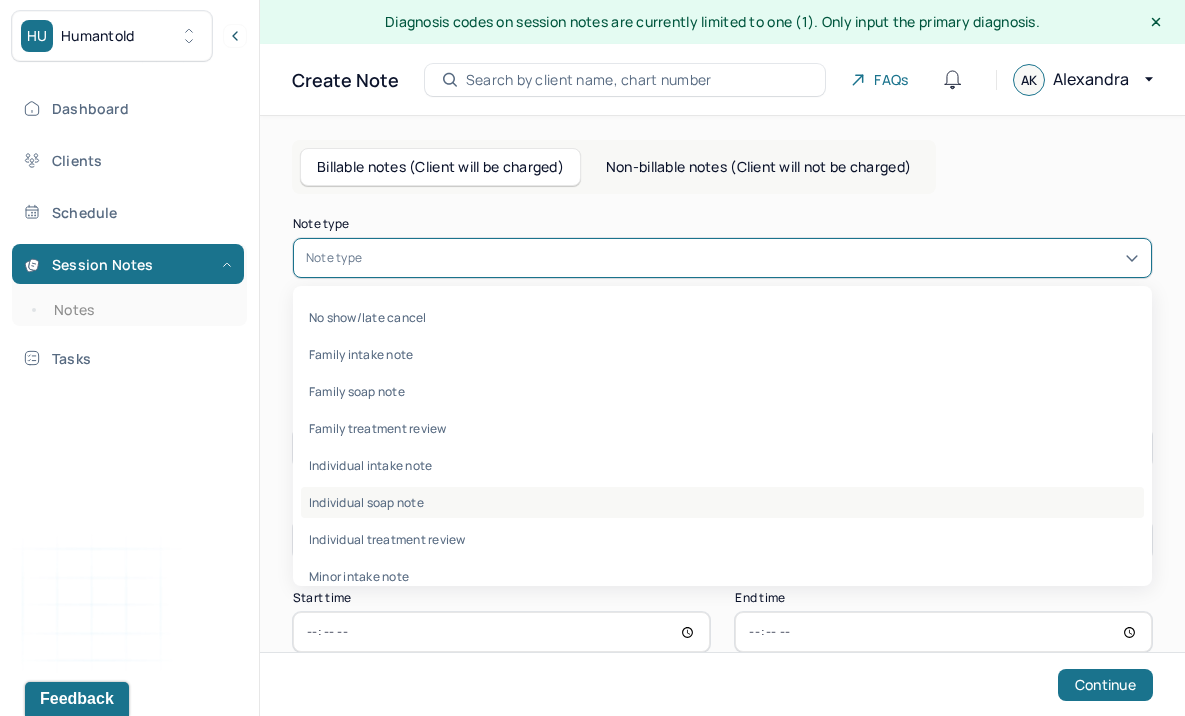 click on "Individual soap note" at bounding box center (722, 502) 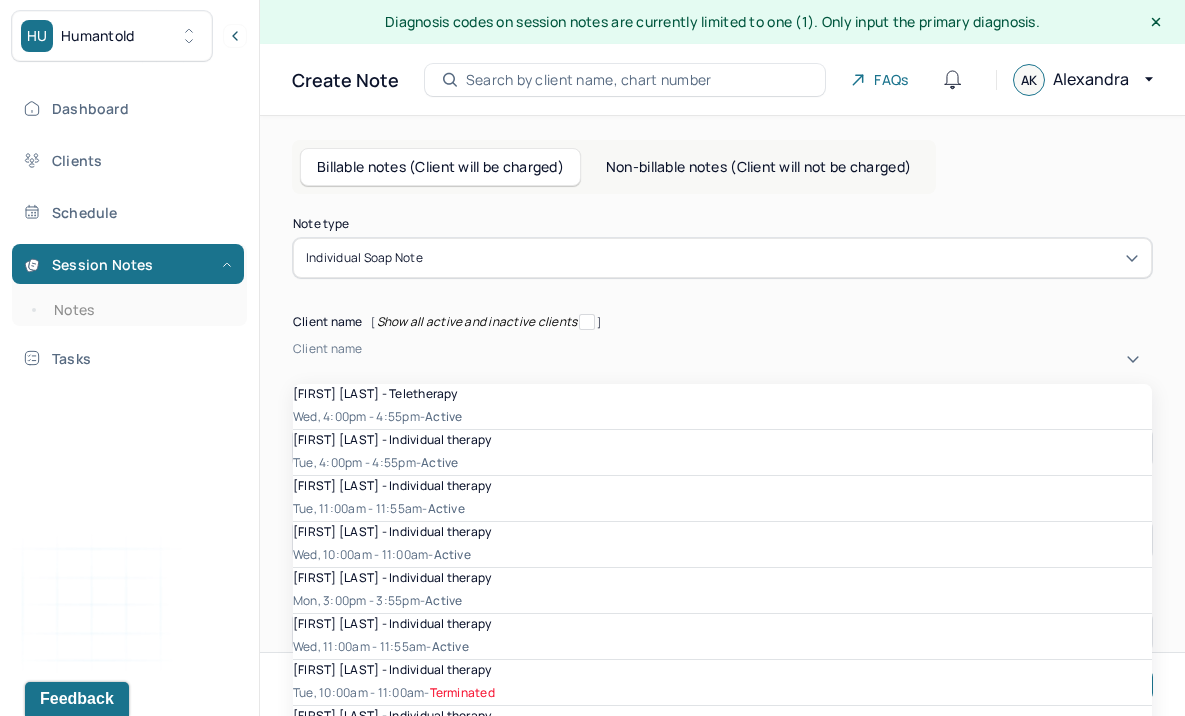 click at bounding box center [296, 366] 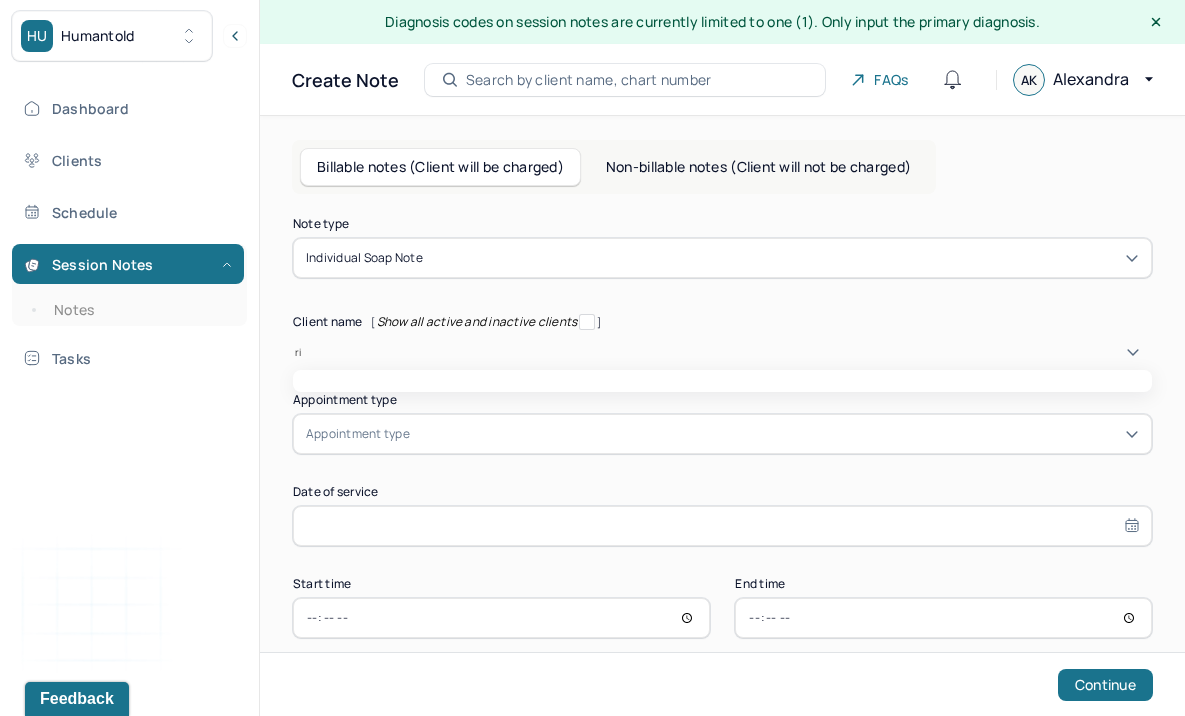 type on "rig" 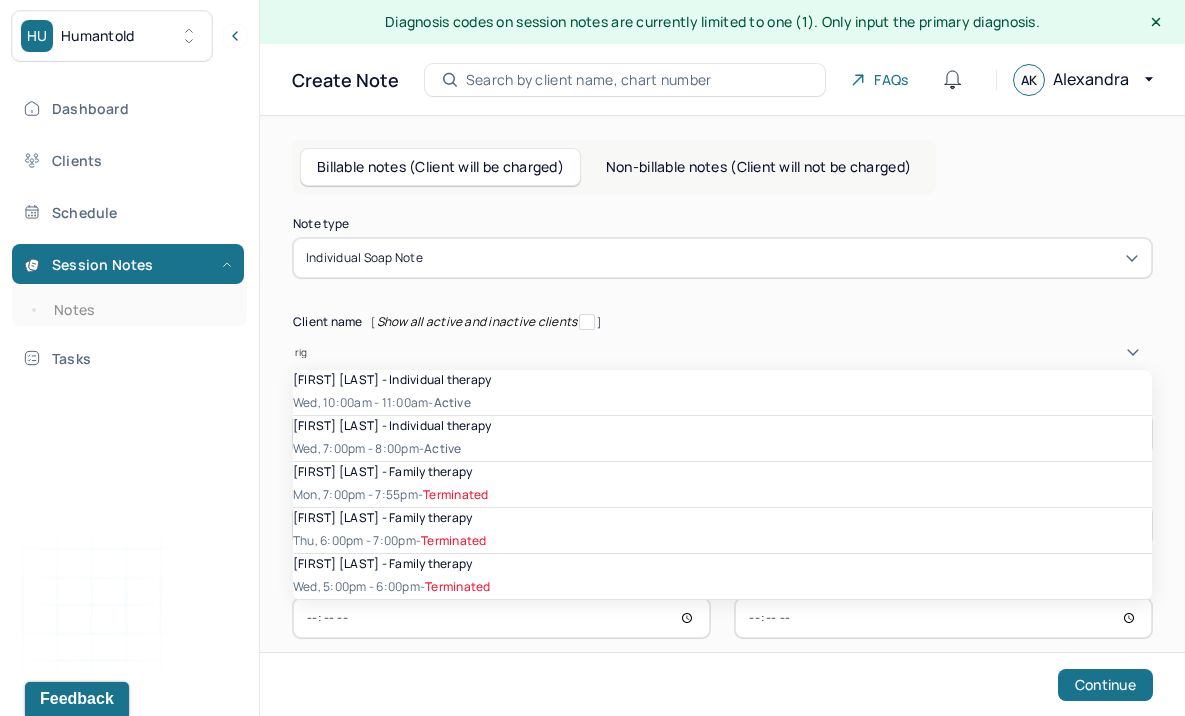 click on "[FIRST] [LAST] - Individual therapy" at bounding box center (392, 425) 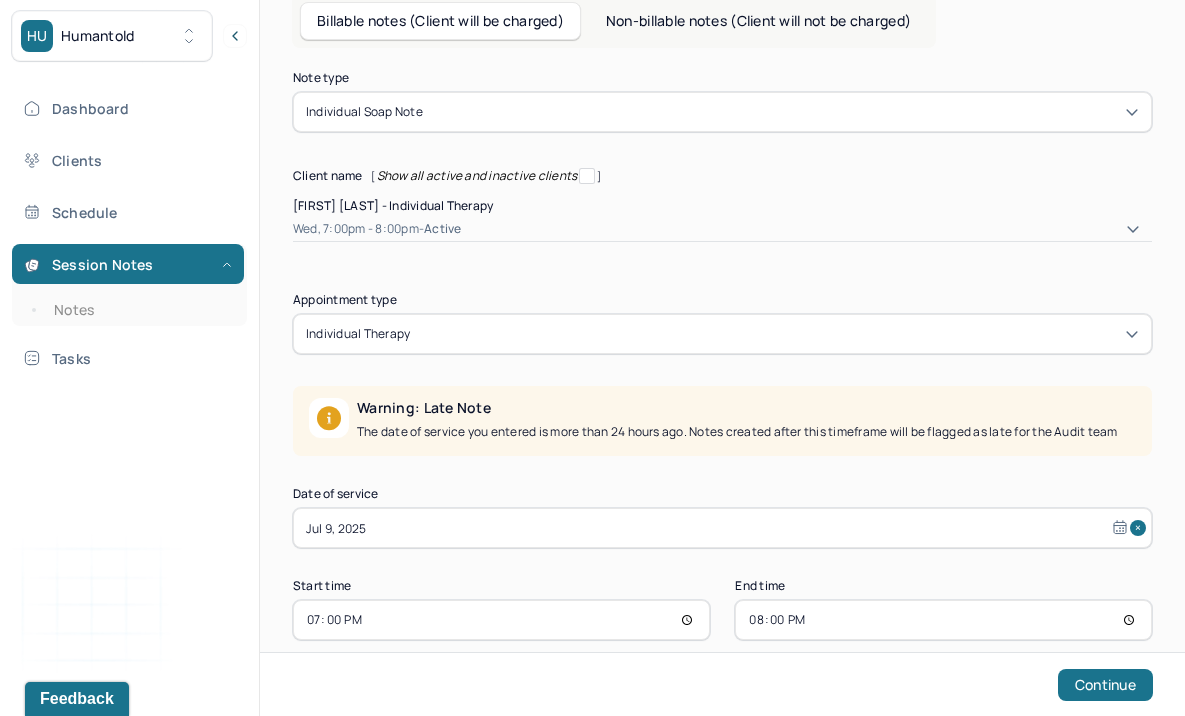 scroll, scrollTop: 157, scrollLeft: 0, axis: vertical 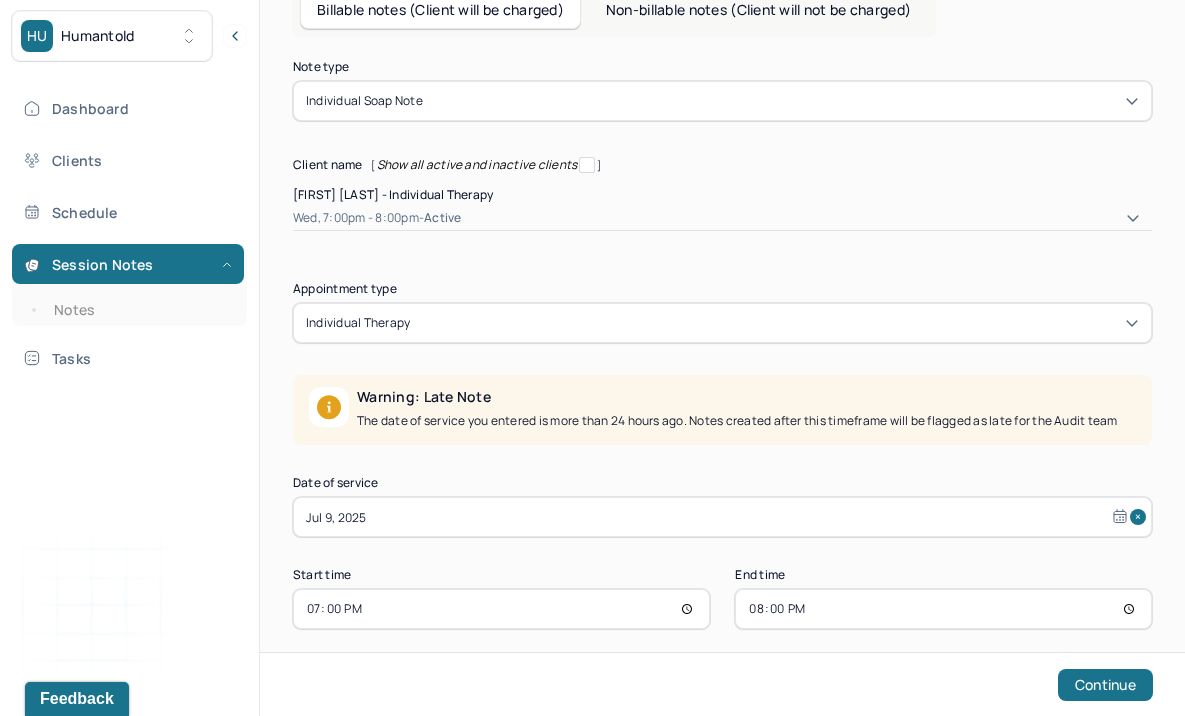 select on "6" 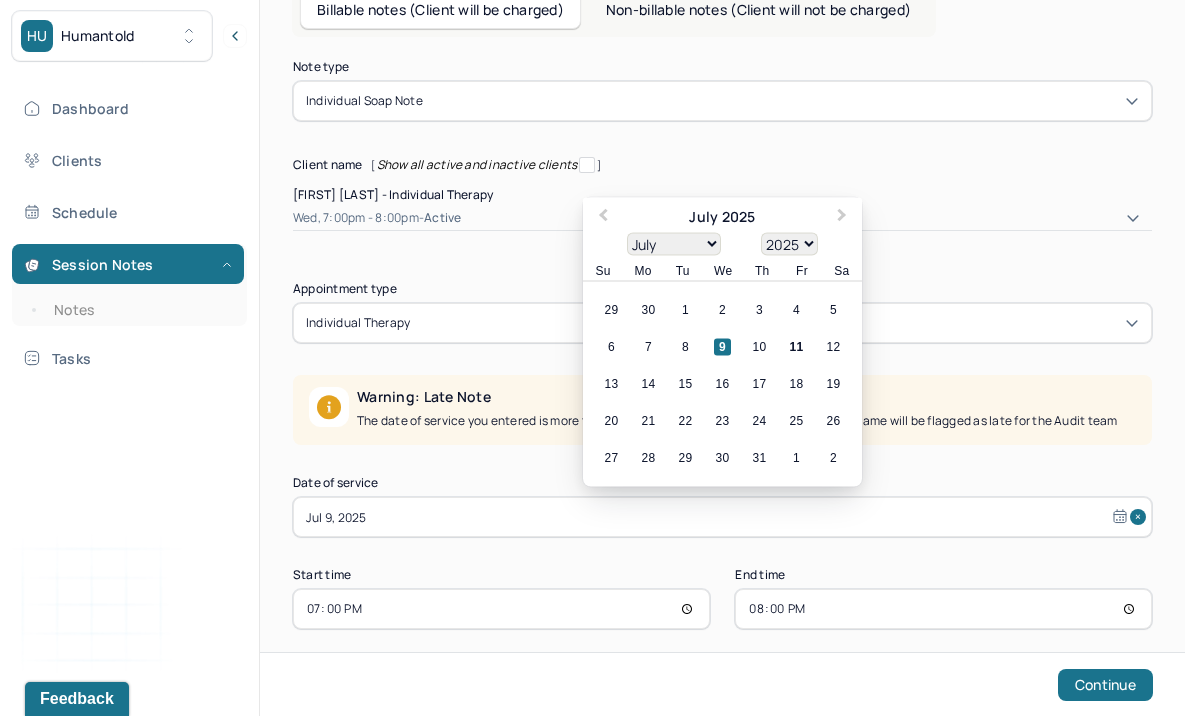 click on "Jul 9, 2025" at bounding box center [722, 517] 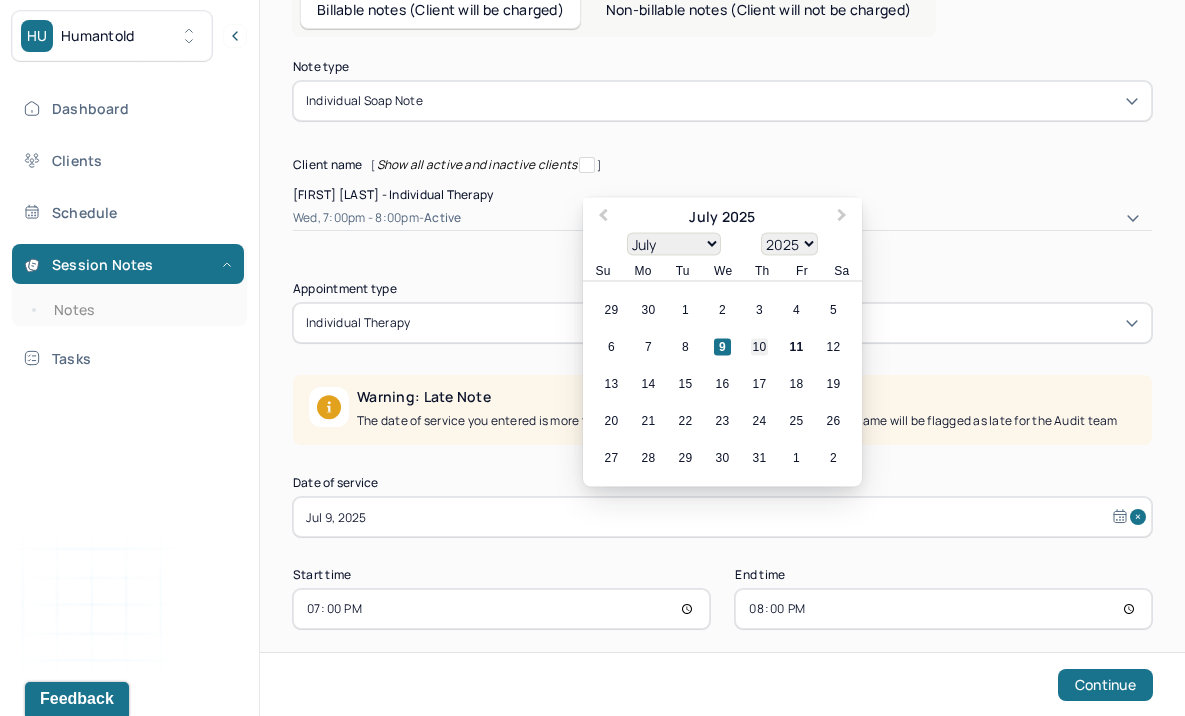 click on "10" at bounding box center (759, 347) 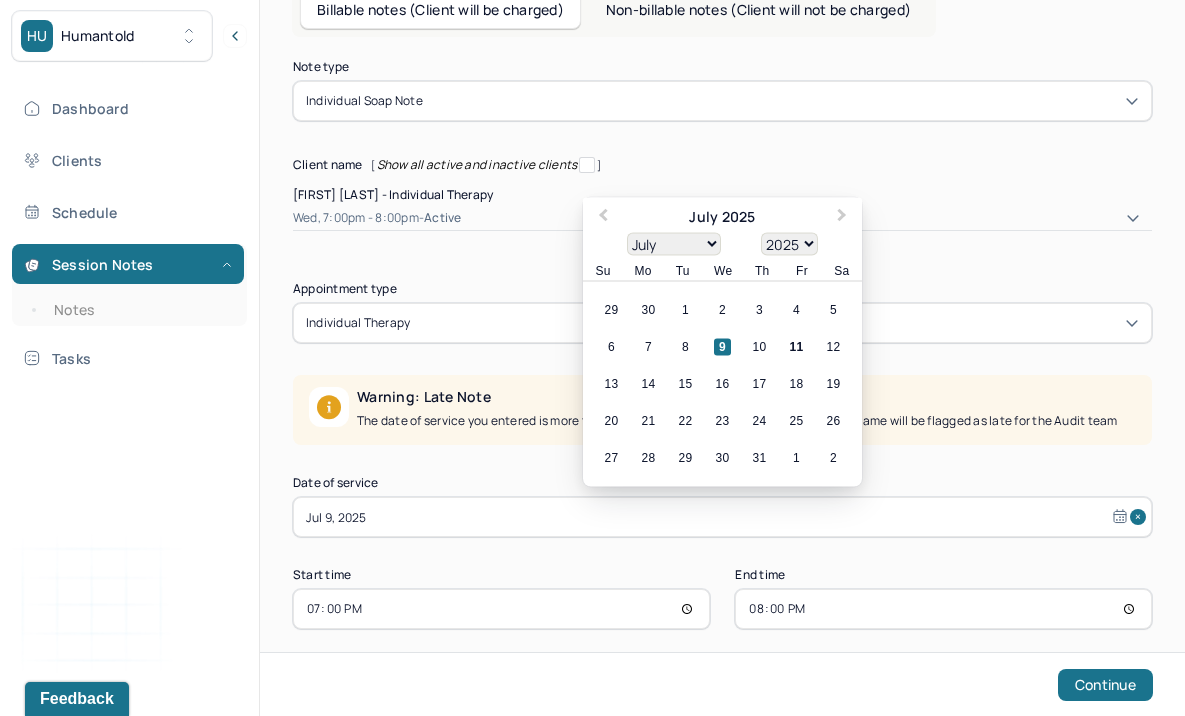 type on "Jul 10, 2025" 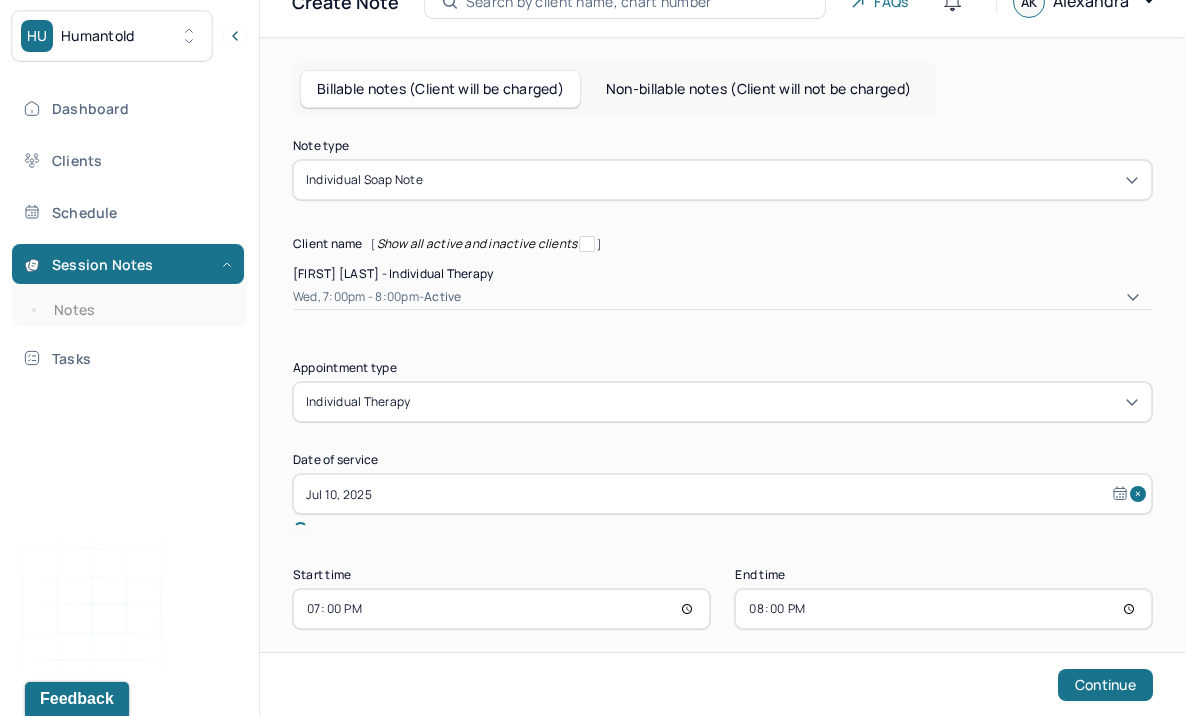 scroll, scrollTop: 55, scrollLeft: 0, axis: vertical 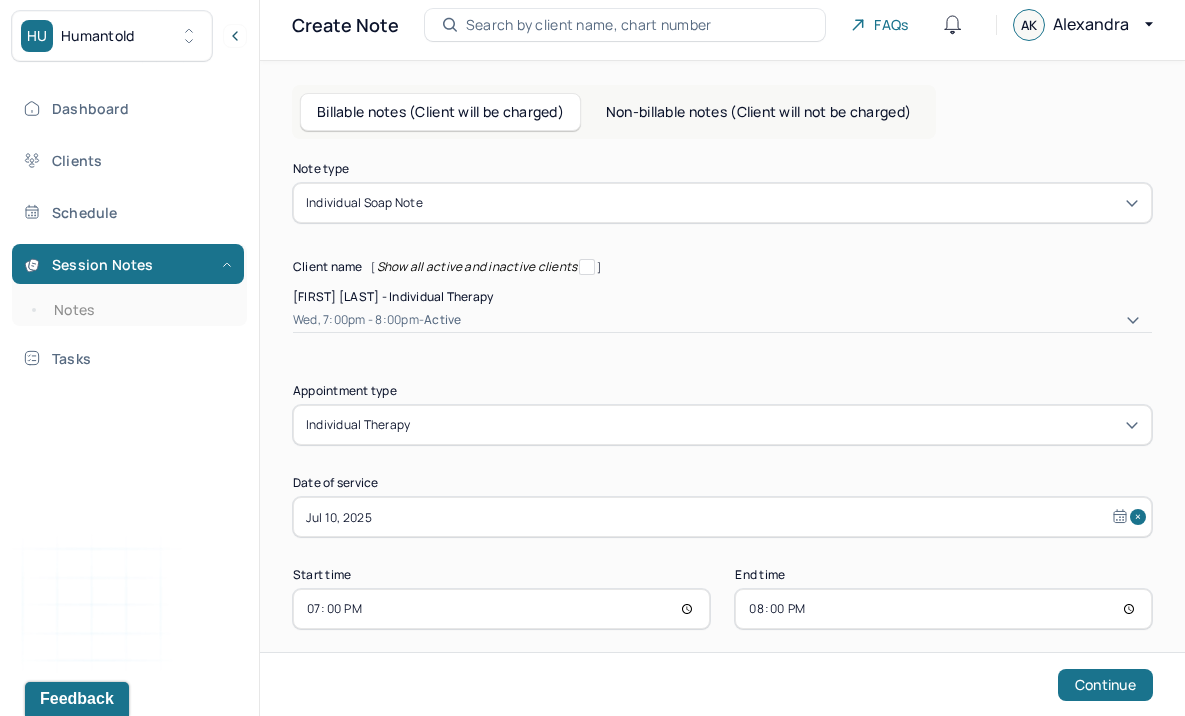 click on "19:00" at bounding box center (501, 609) 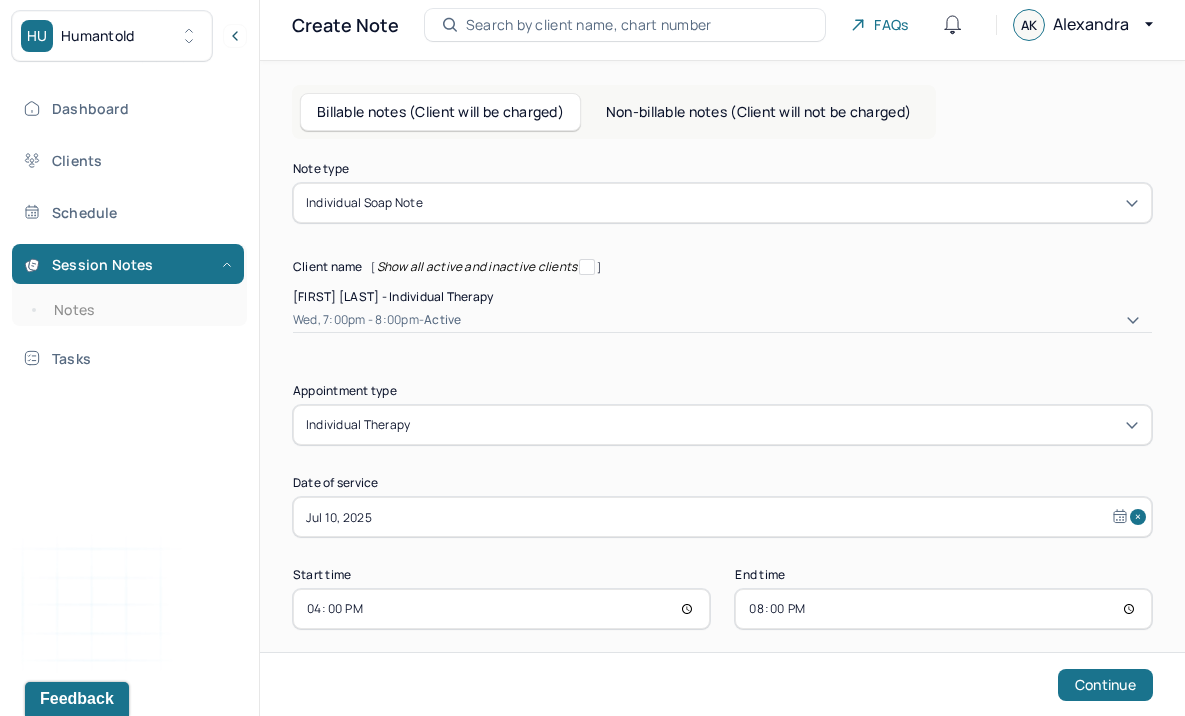 click on "20:00" at bounding box center (943, 609) 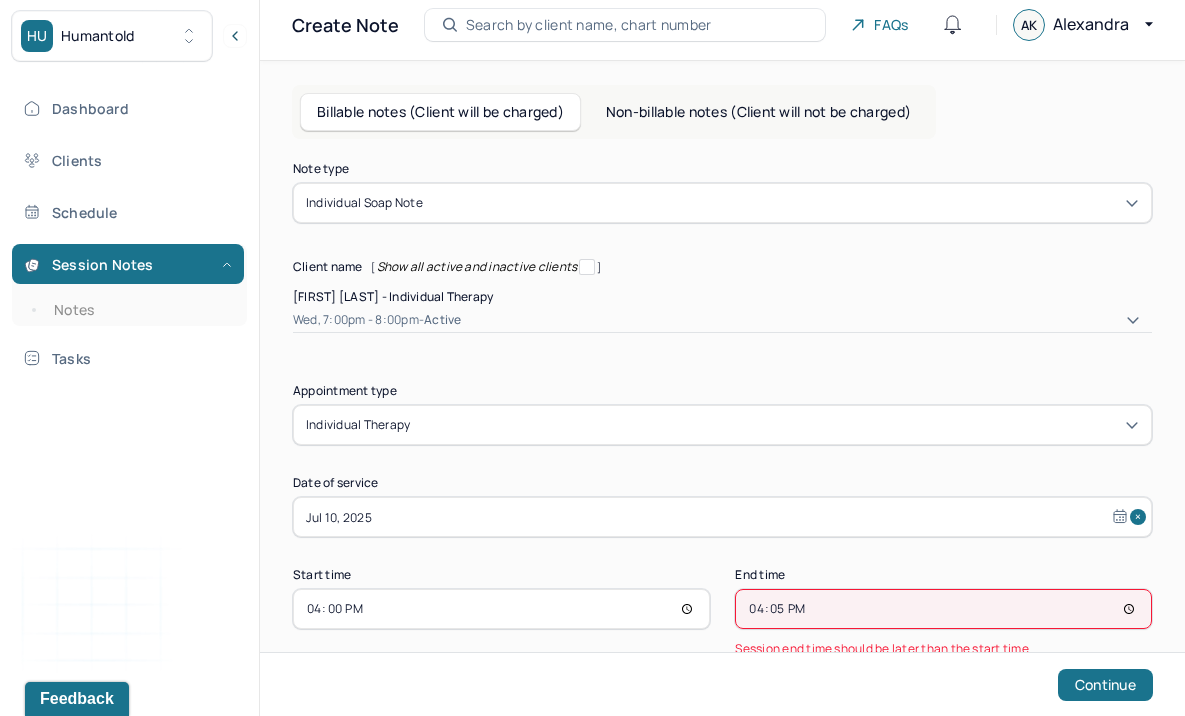 type on "16:55" 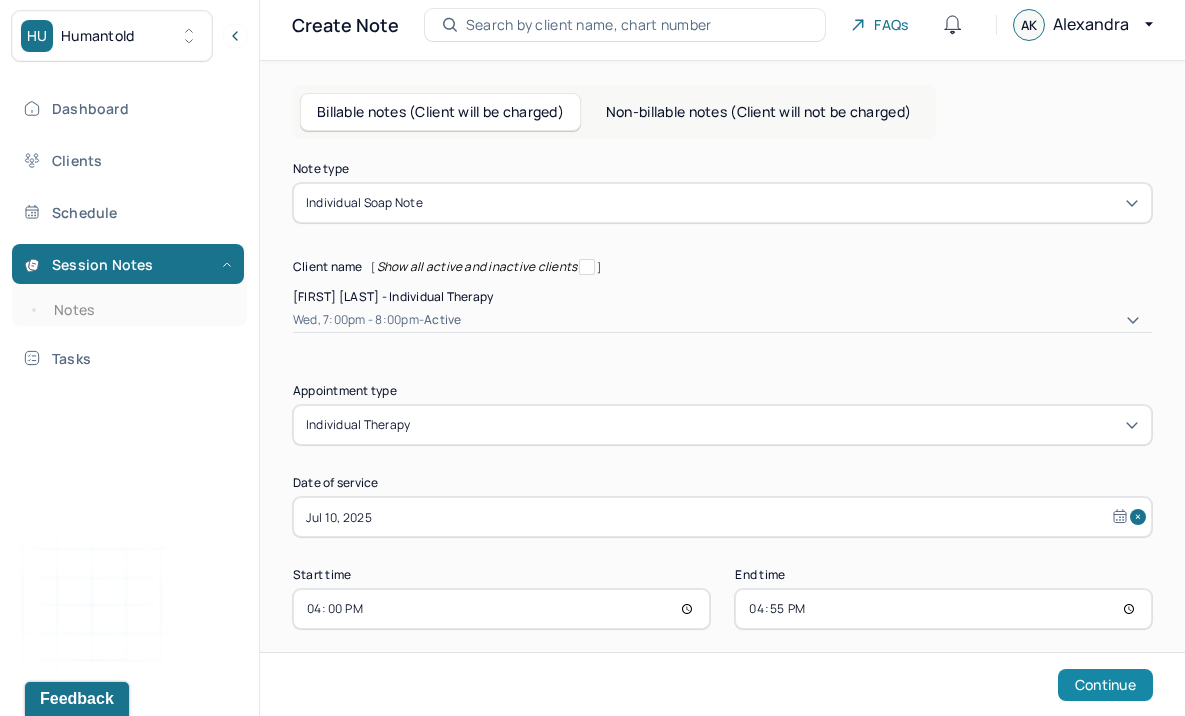 click on "Continue" at bounding box center (1105, 685) 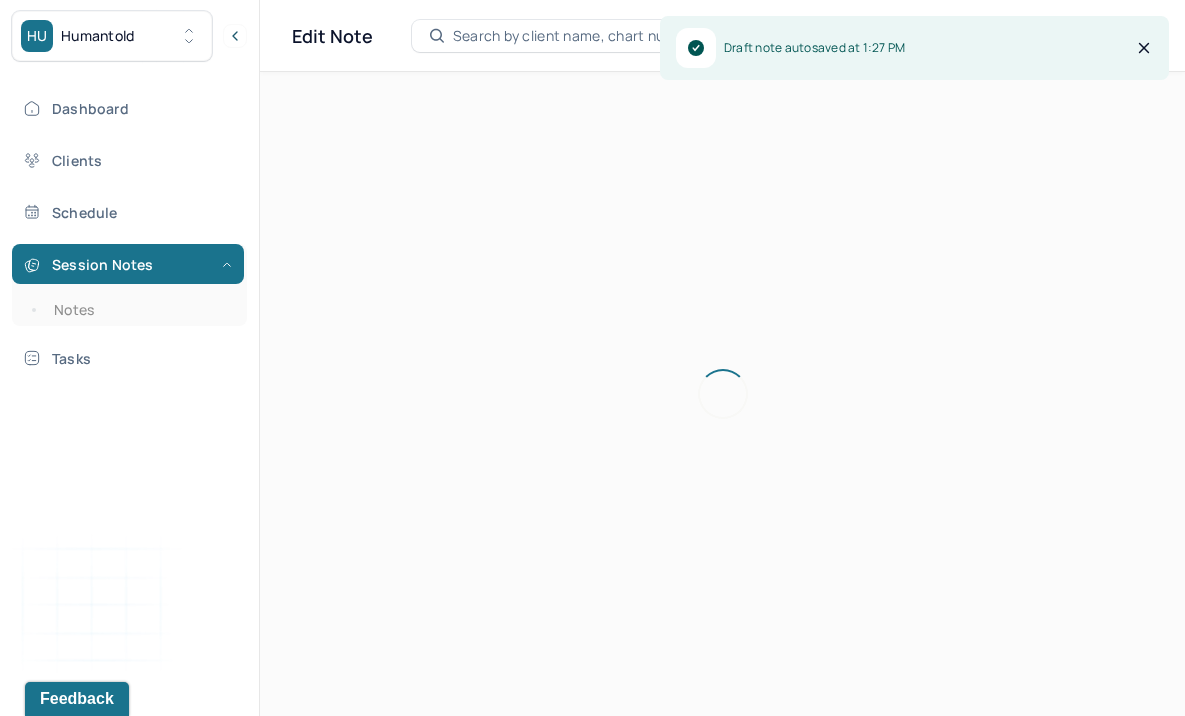 scroll, scrollTop: 36, scrollLeft: 0, axis: vertical 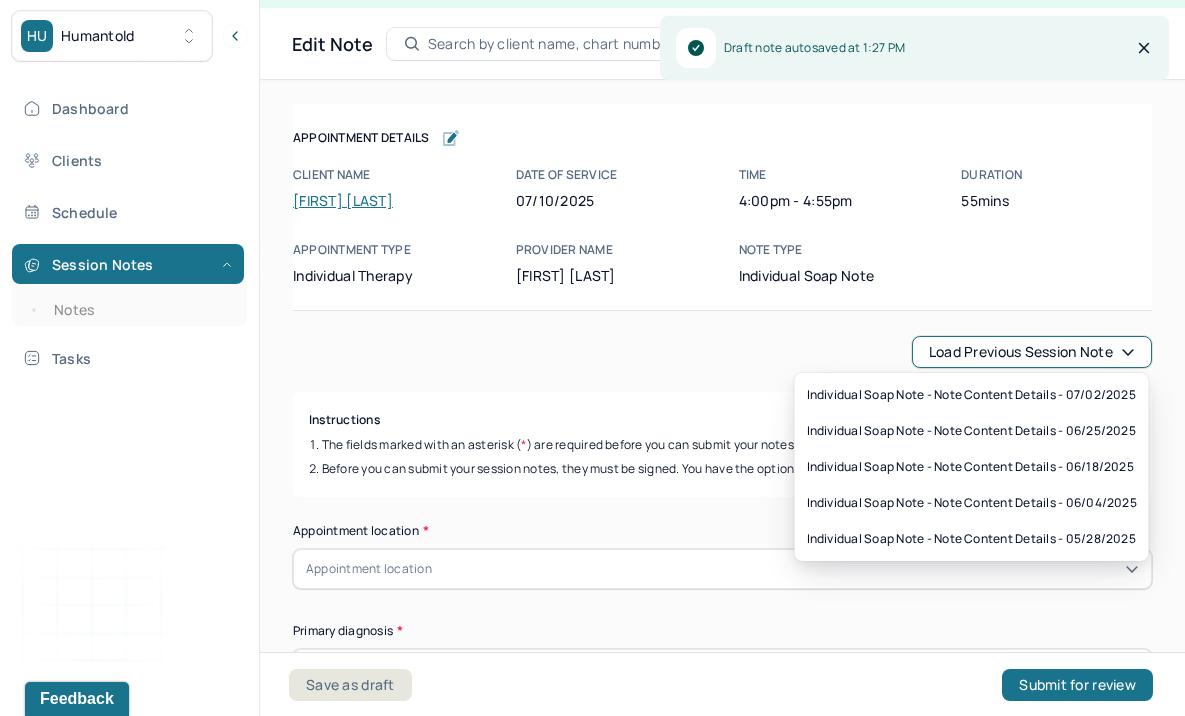 click on "Load previous session note" at bounding box center (1032, 352) 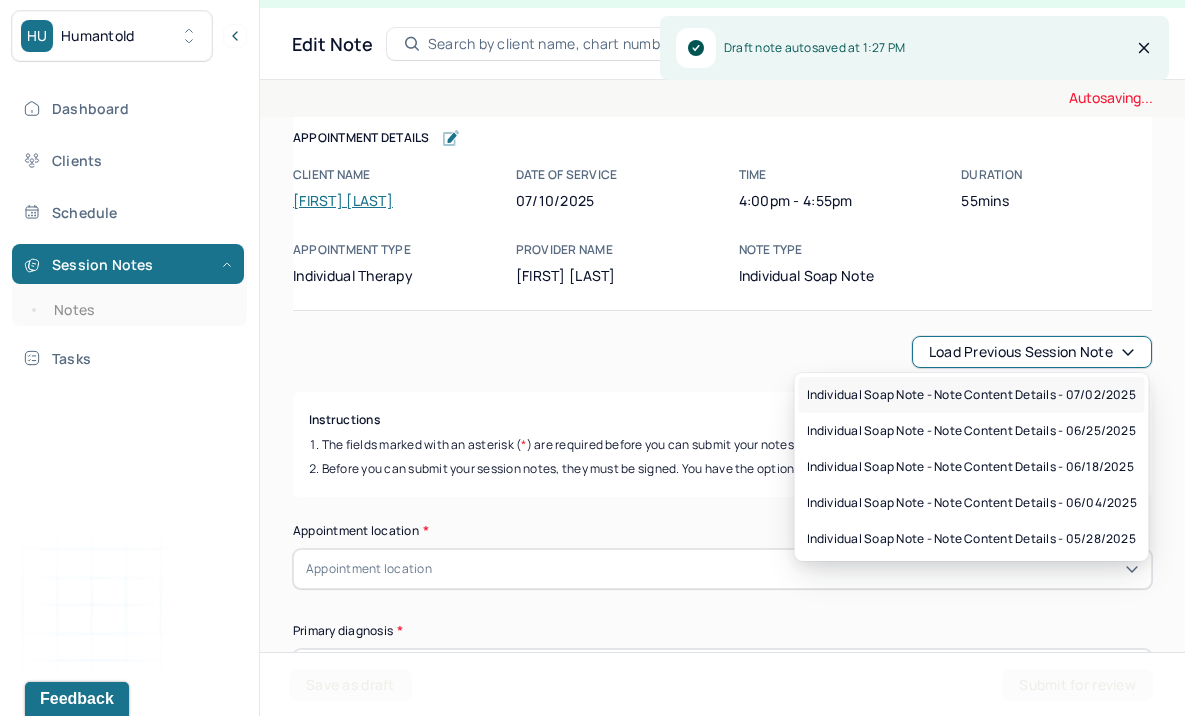 click on "Individual soap note   - Note content Details -   07/02/2025" at bounding box center (971, 395) 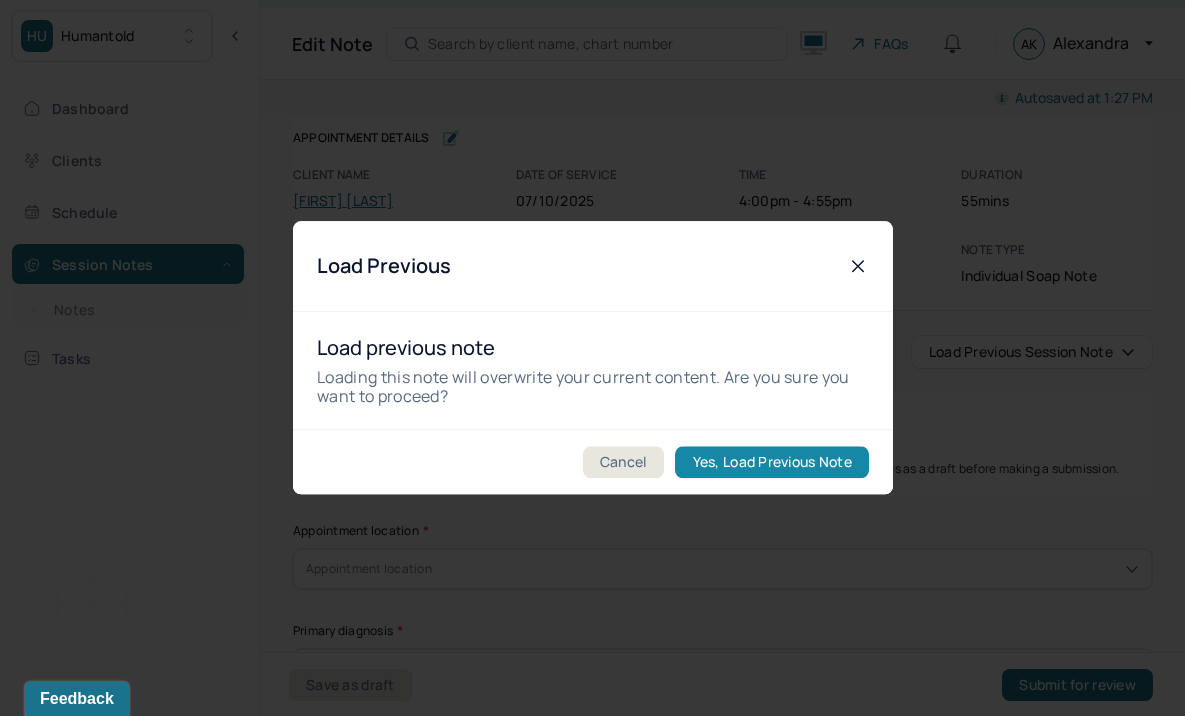 click on "Yes, Load Previous Note" at bounding box center (771, 463) 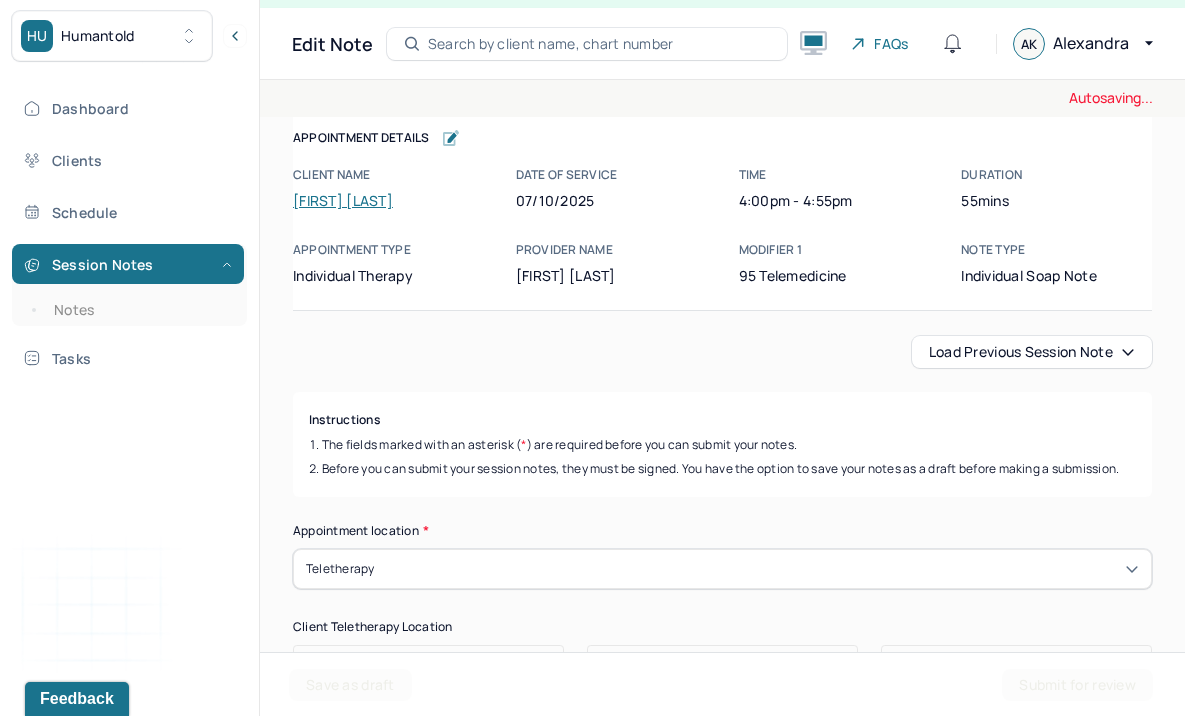 click on "Save as draft" at bounding box center (350, 685) 